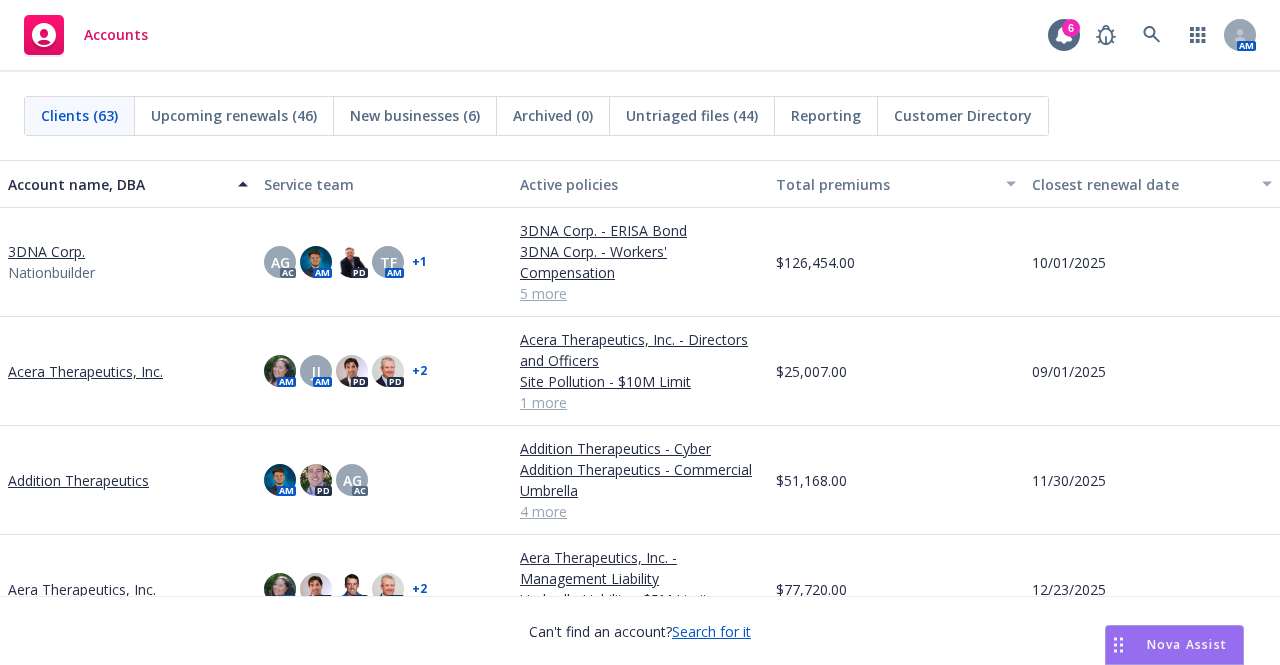scroll, scrollTop: 0, scrollLeft: 0, axis: both 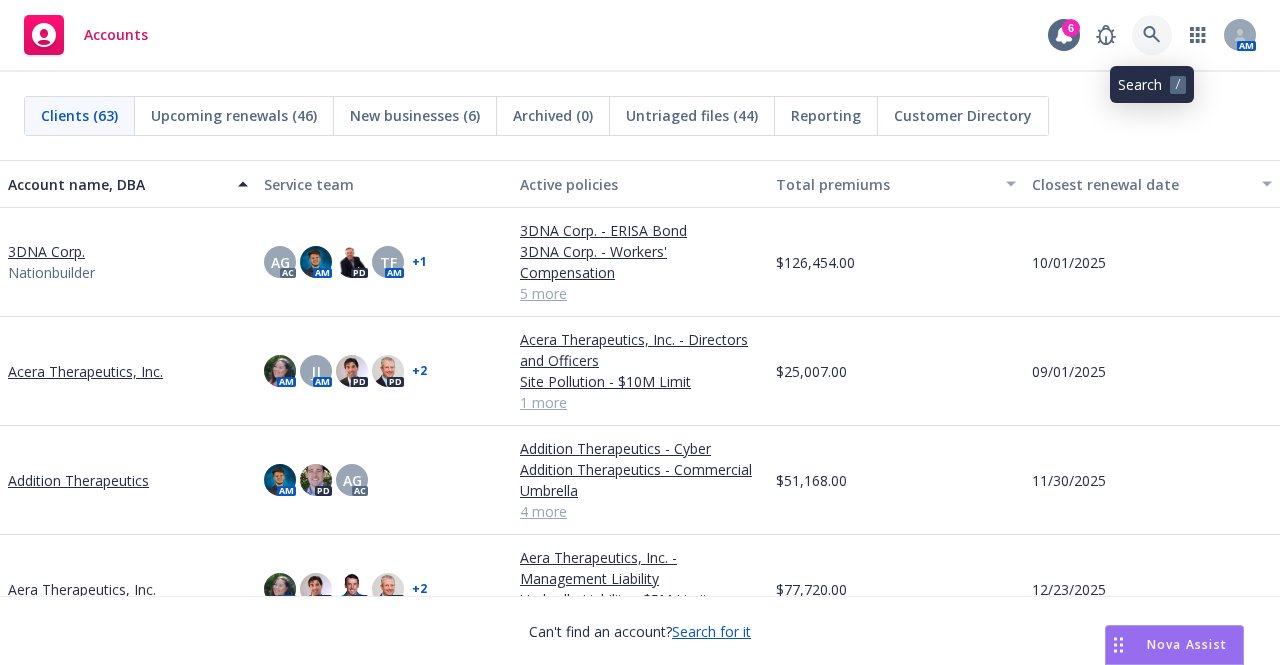 click at bounding box center (1152, 35) 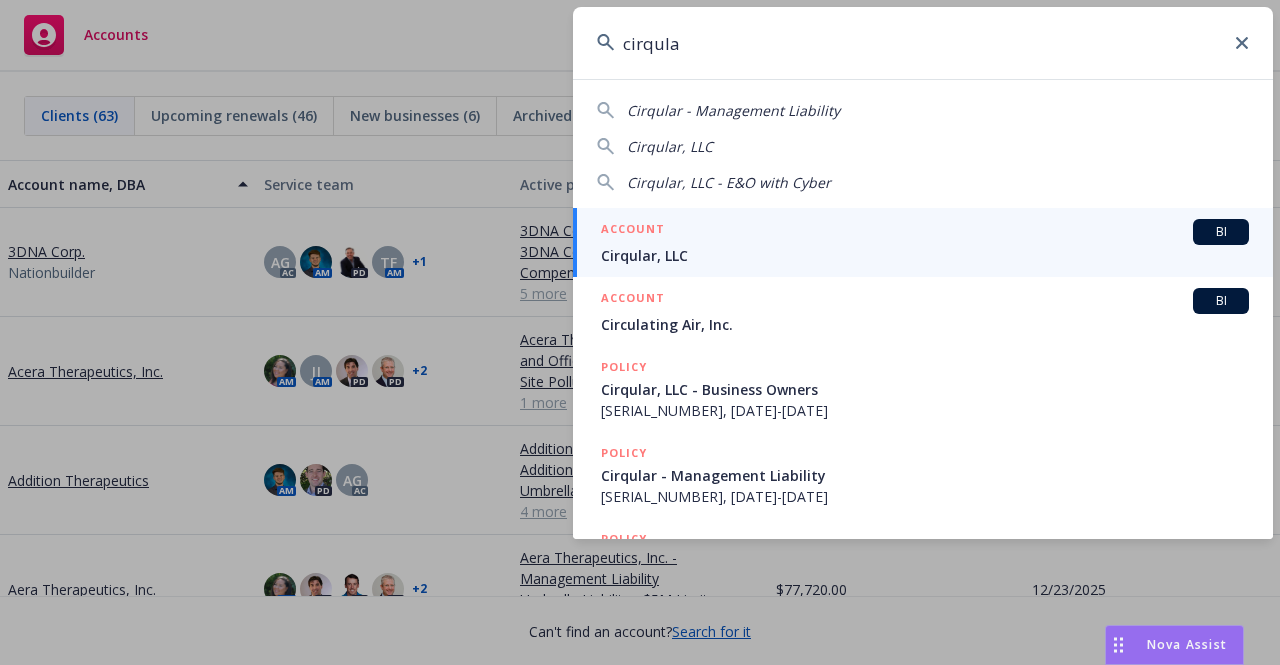 type on "cirqula" 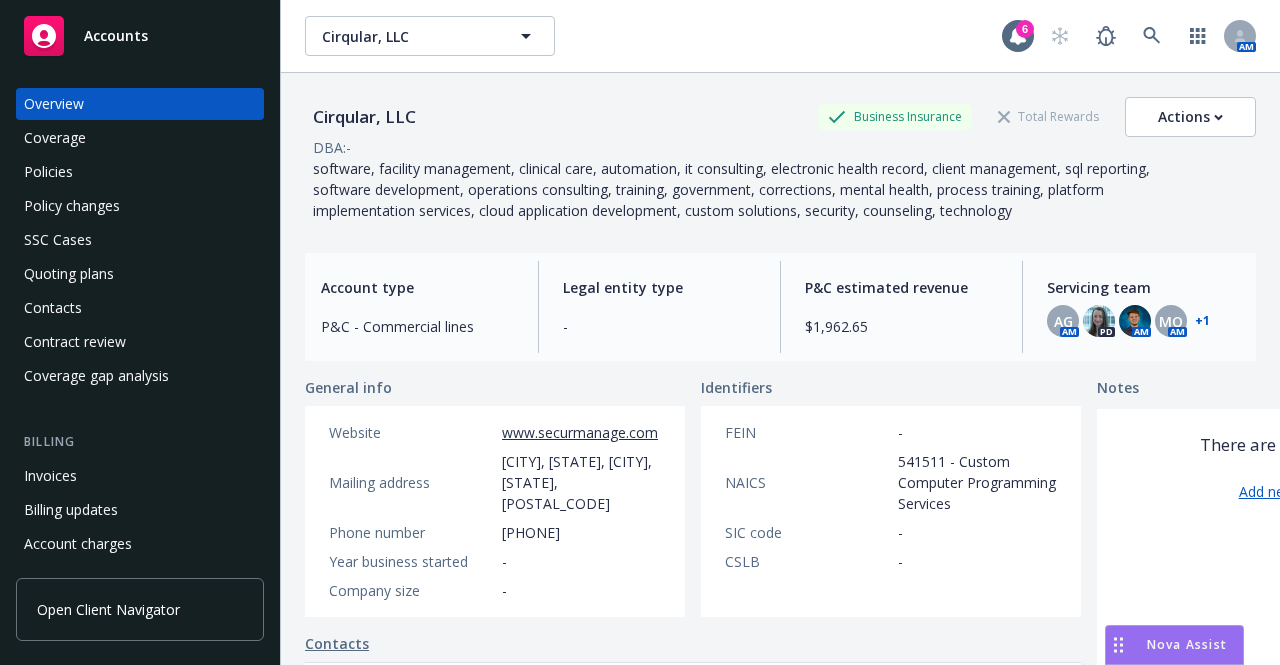click on "Quoting plans" at bounding box center [140, 274] 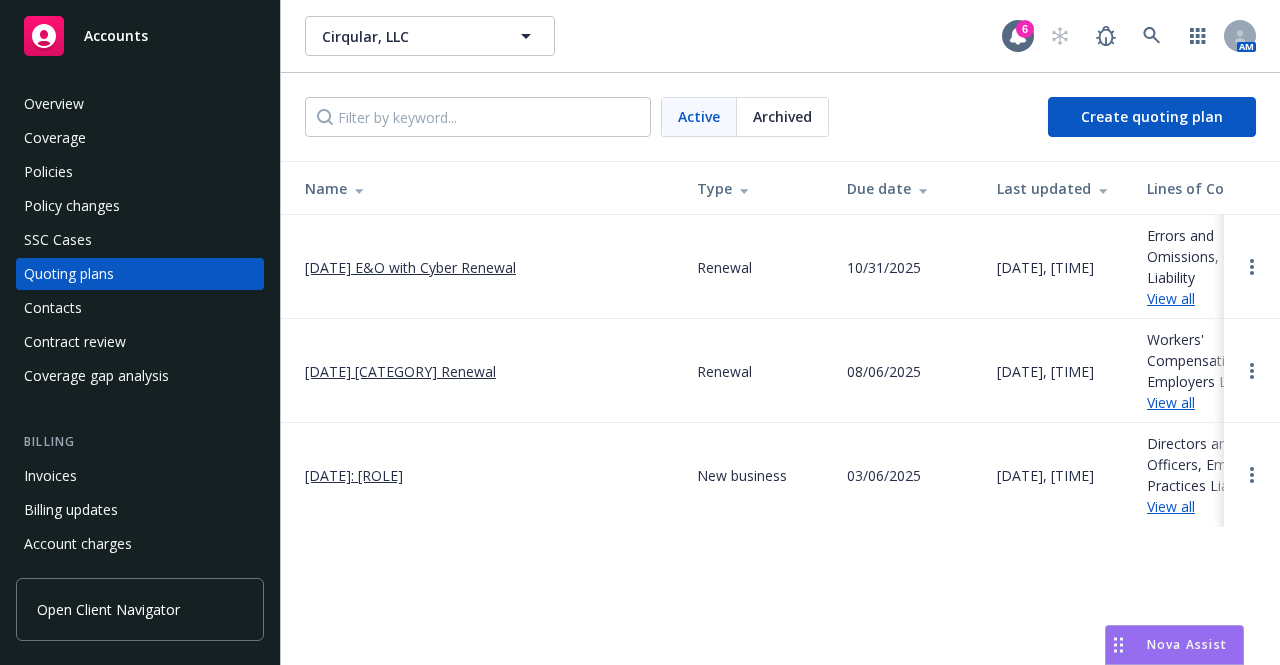 click on "Overview" at bounding box center (140, 104) 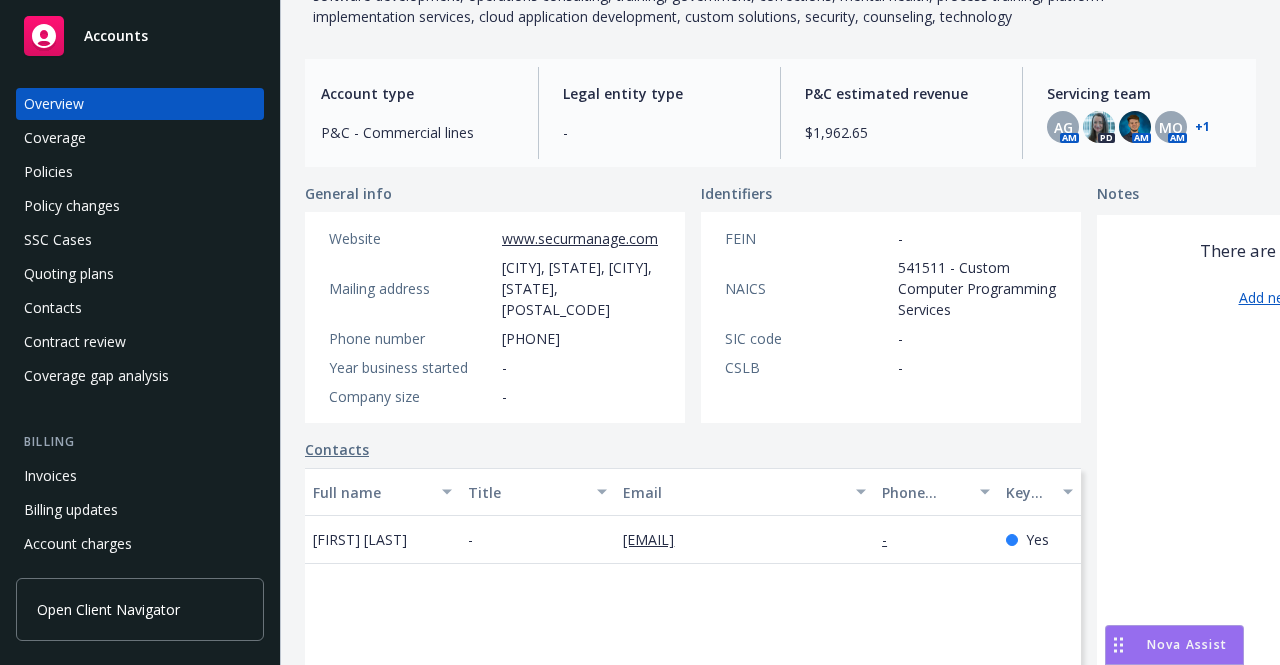 scroll, scrollTop: 256, scrollLeft: 0, axis: vertical 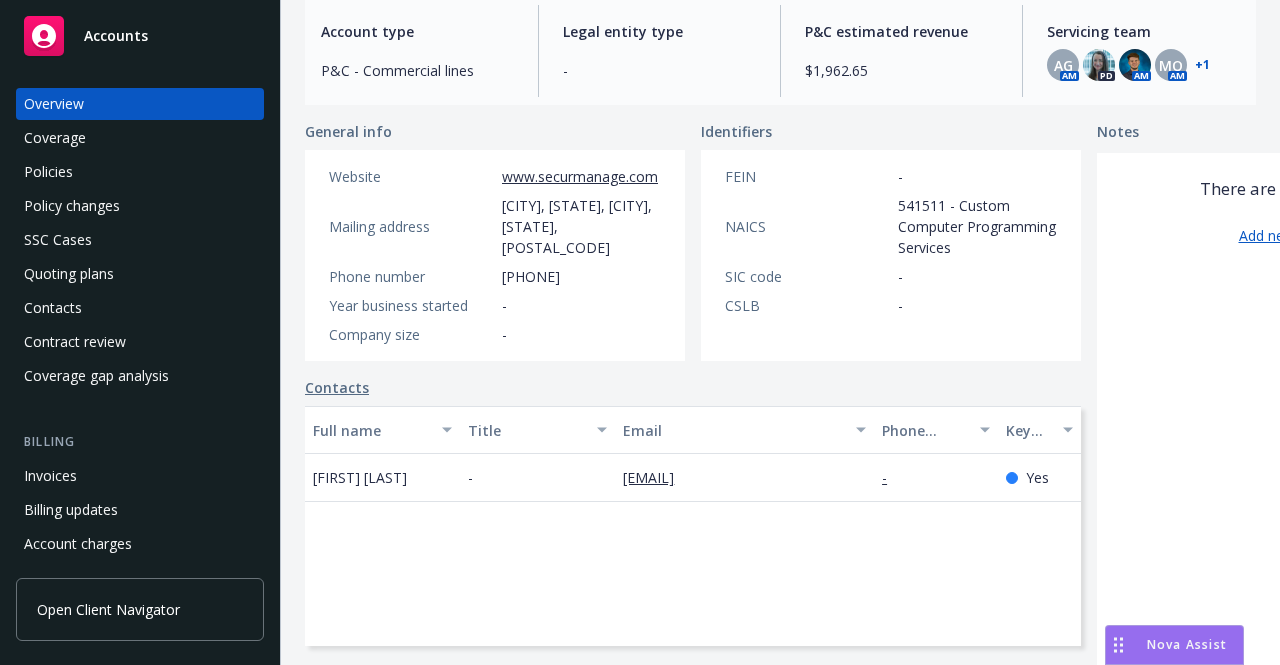 drag, startPoint x: 670, startPoint y: 483, endPoint x: 608, endPoint y: 451, distance: 69.77106 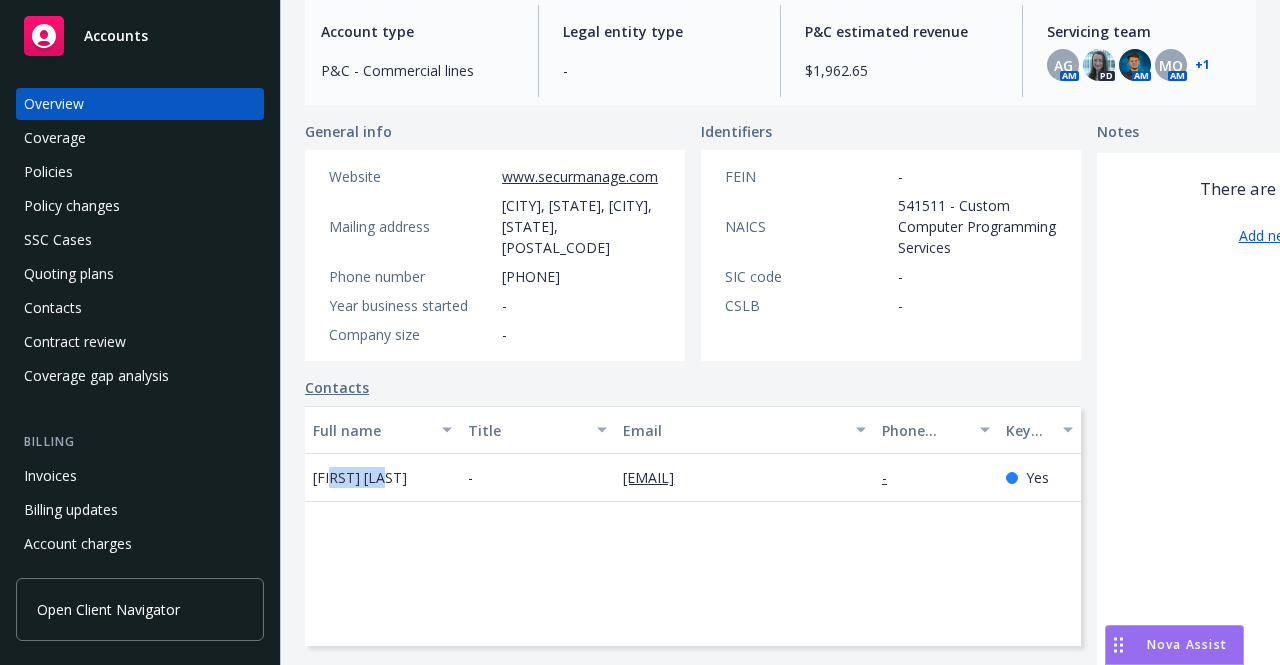drag, startPoint x: 391, startPoint y: 463, endPoint x: 331, endPoint y: 467, distance: 60.133186 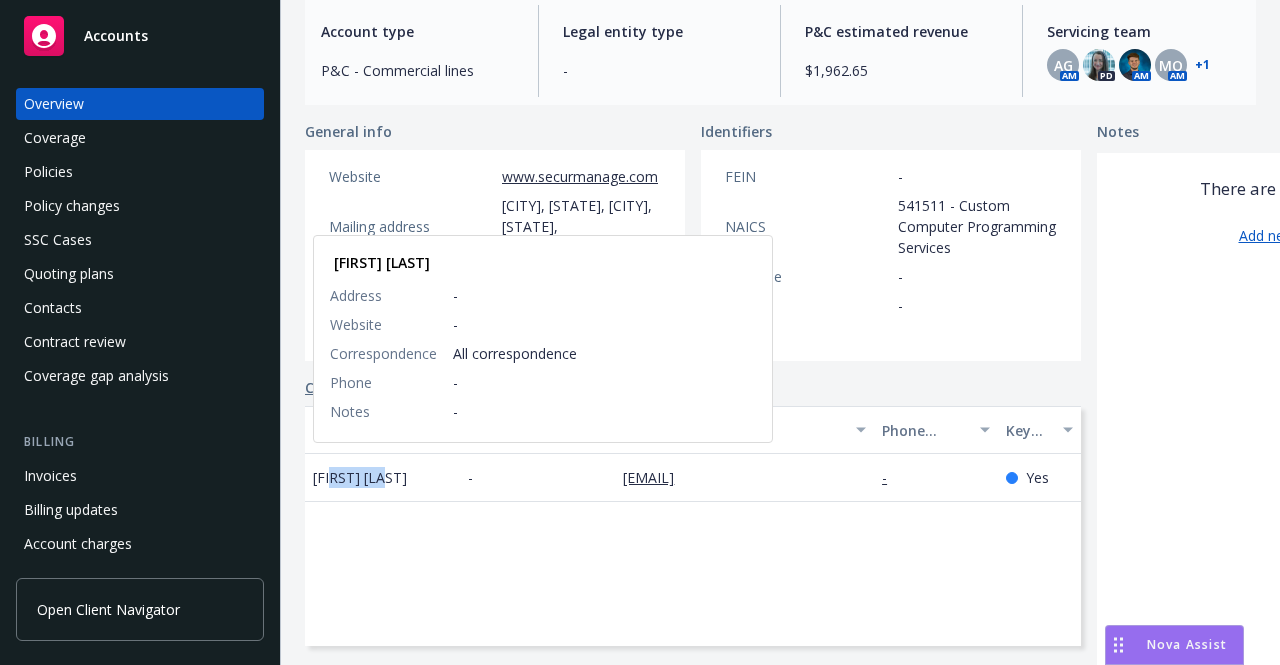 copy on "[LAST]" 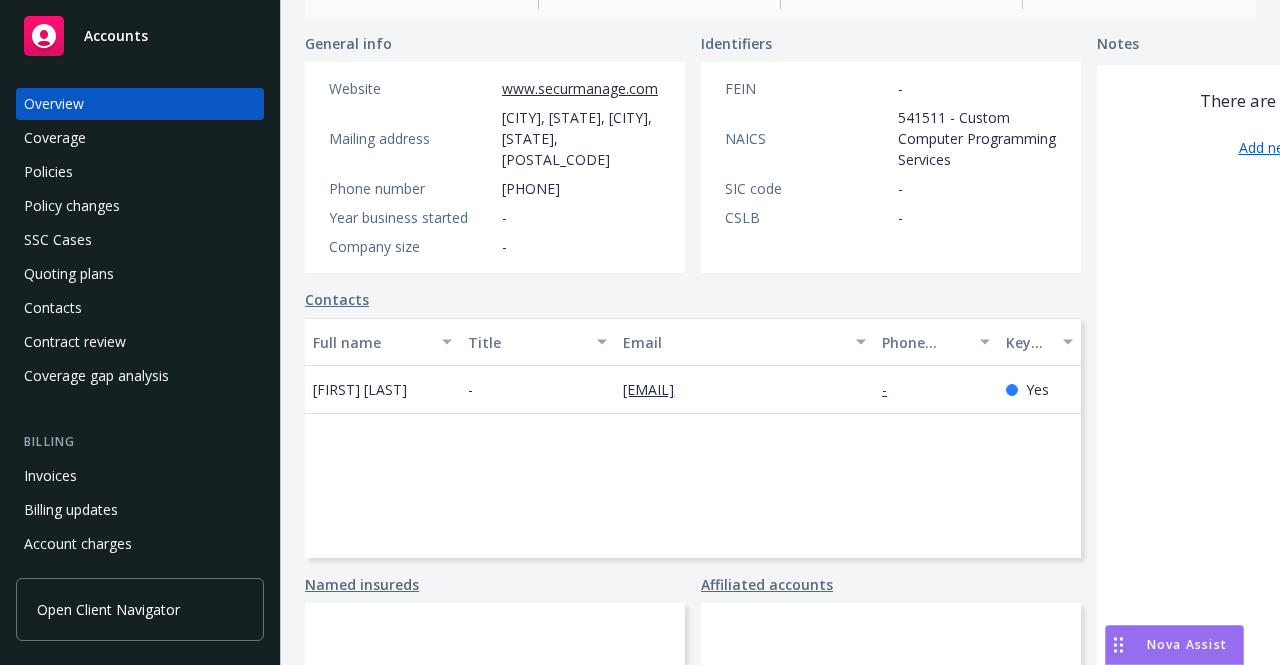 scroll, scrollTop: 344, scrollLeft: 0, axis: vertical 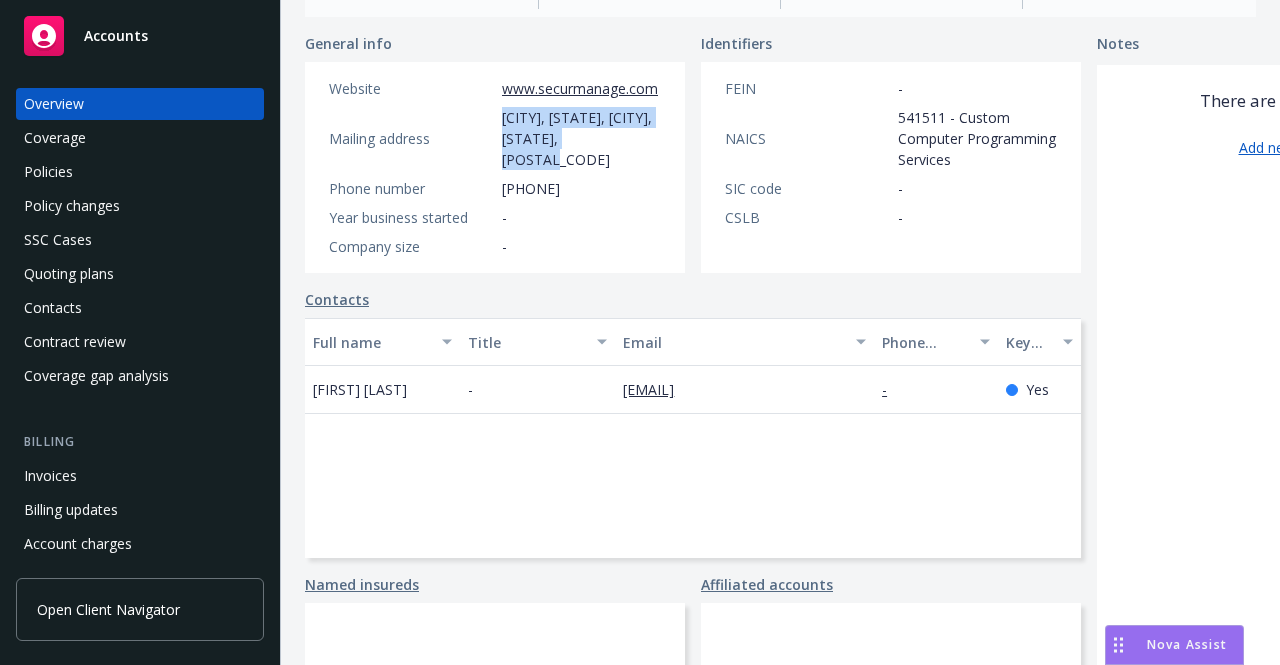 drag, startPoint x: 502, startPoint y: 117, endPoint x: 646, endPoint y: 137, distance: 145.38225 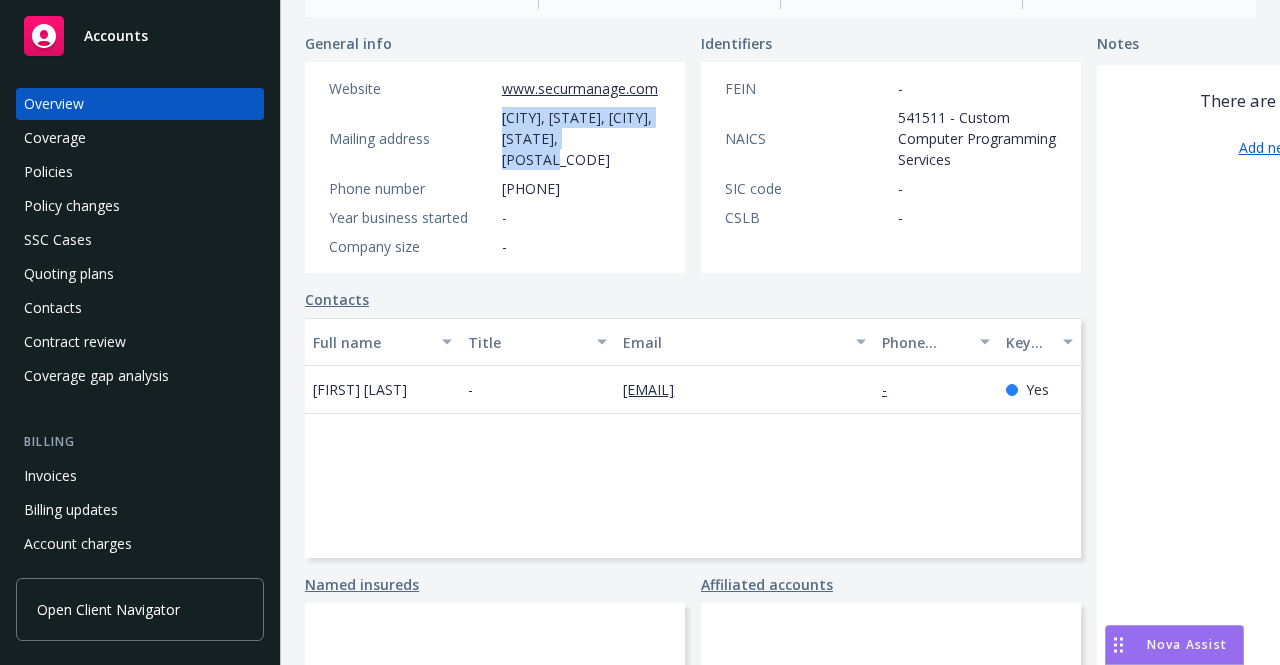 copy on "[CITY], [STATE], [CITY], [STATE], [POSTAL_CODE]" 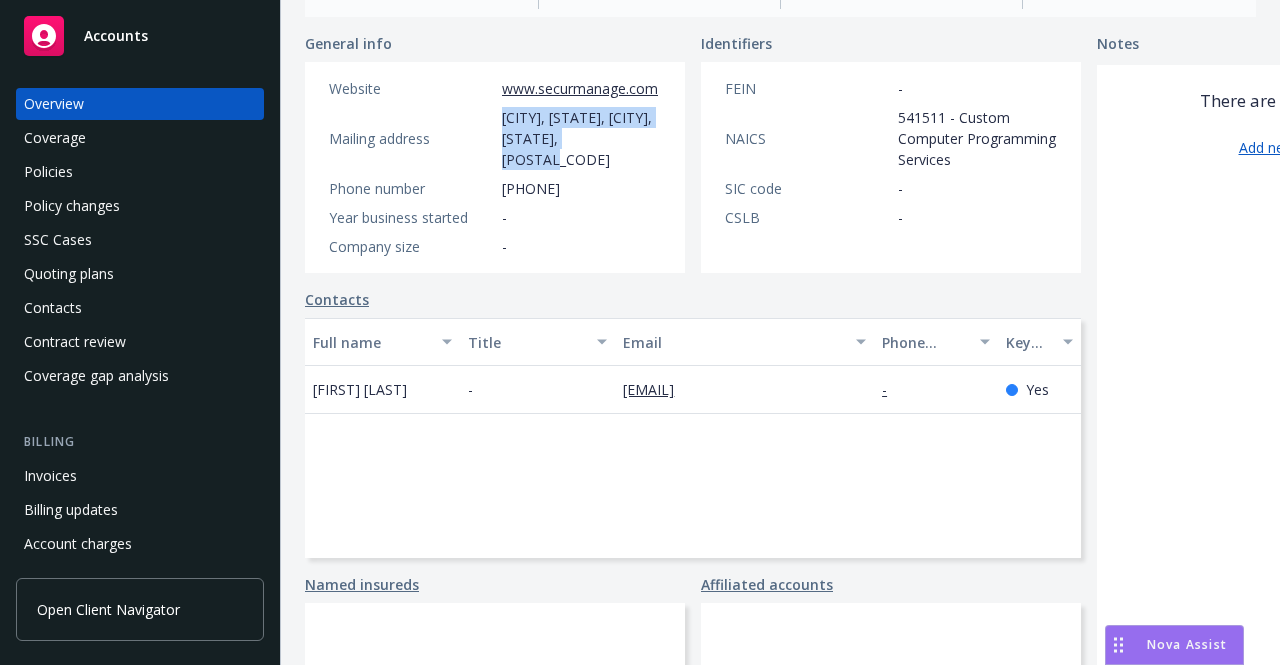 scroll, scrollTop: 258, scrollLeft: 0, axis: vertical 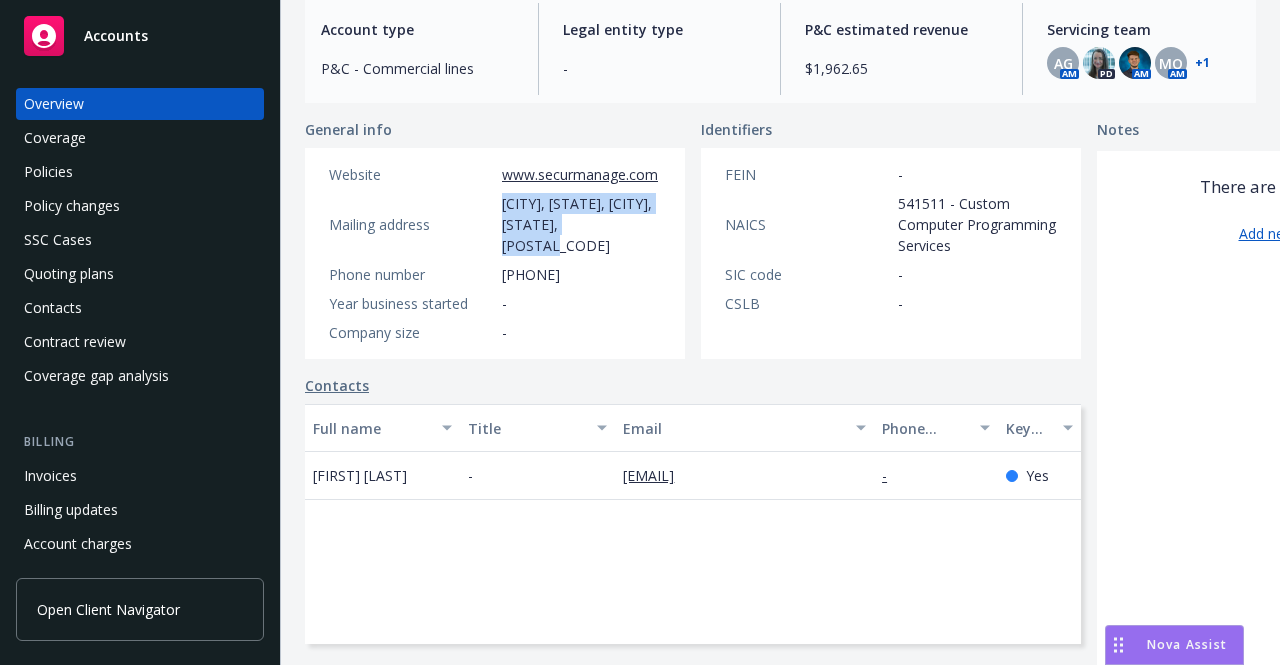 click on "Quoting plans" at bounding box center (69, 274) 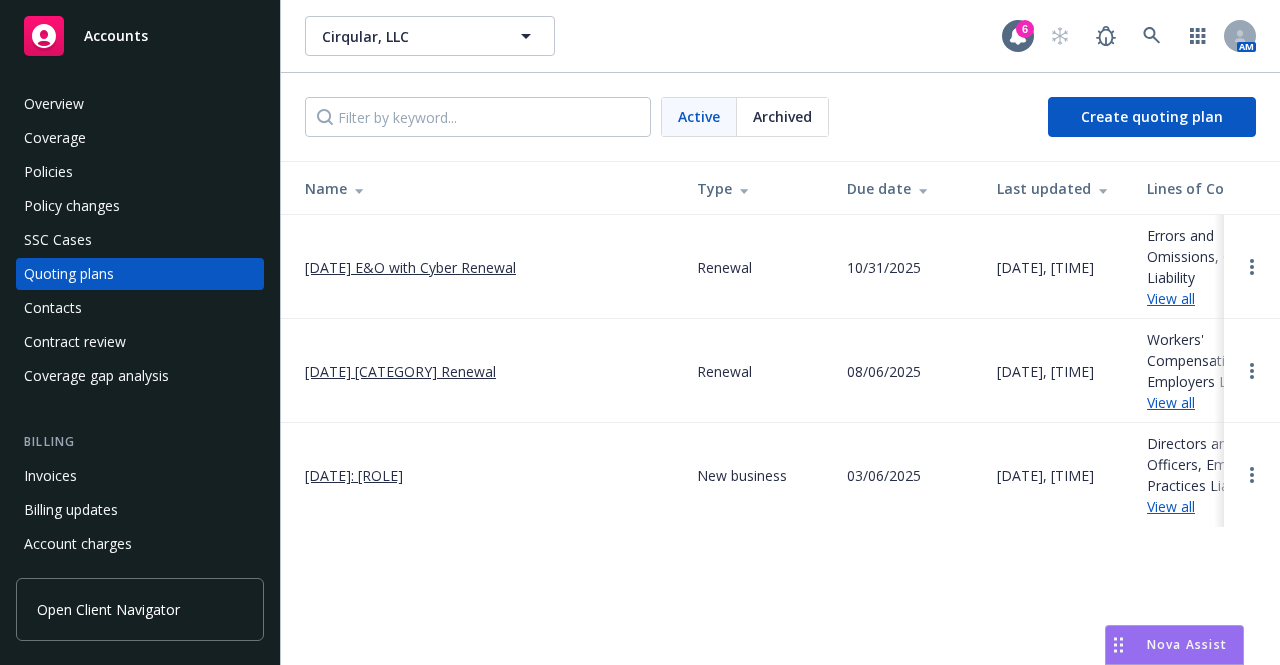 click on "[DATE] [CATEGORY] Renewal" at bounding box center [481, 371] 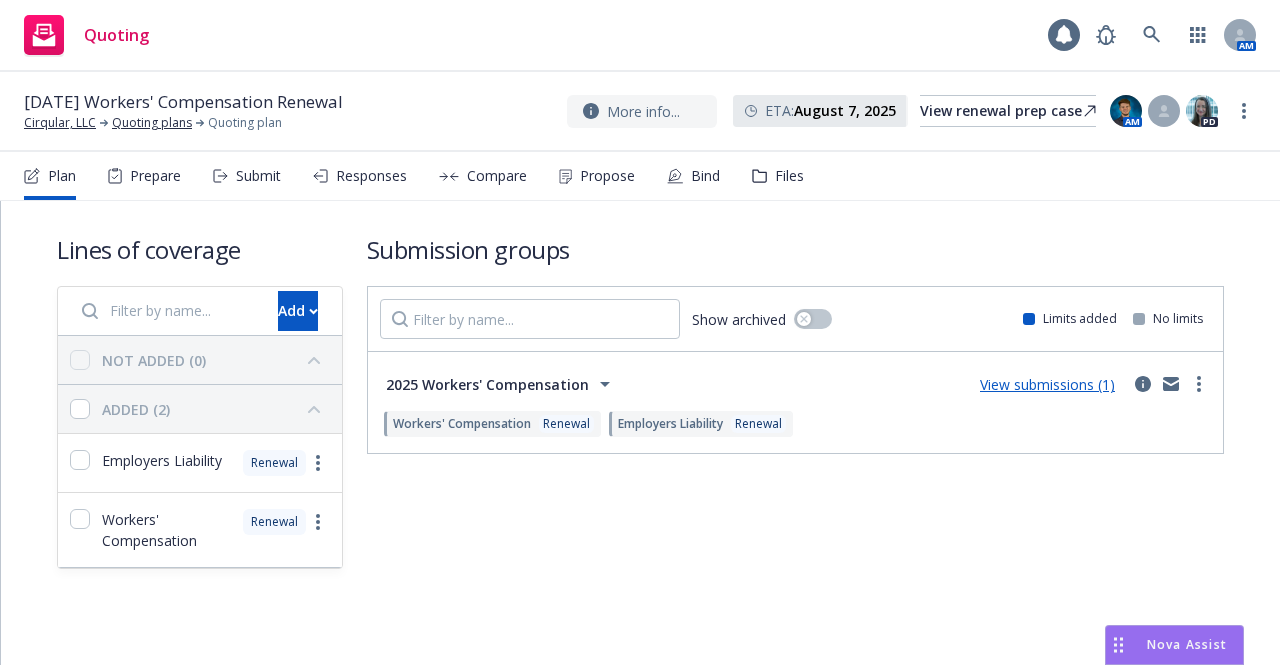 scroll, scrollTop: 0, scrollLeft: 0, axis: both 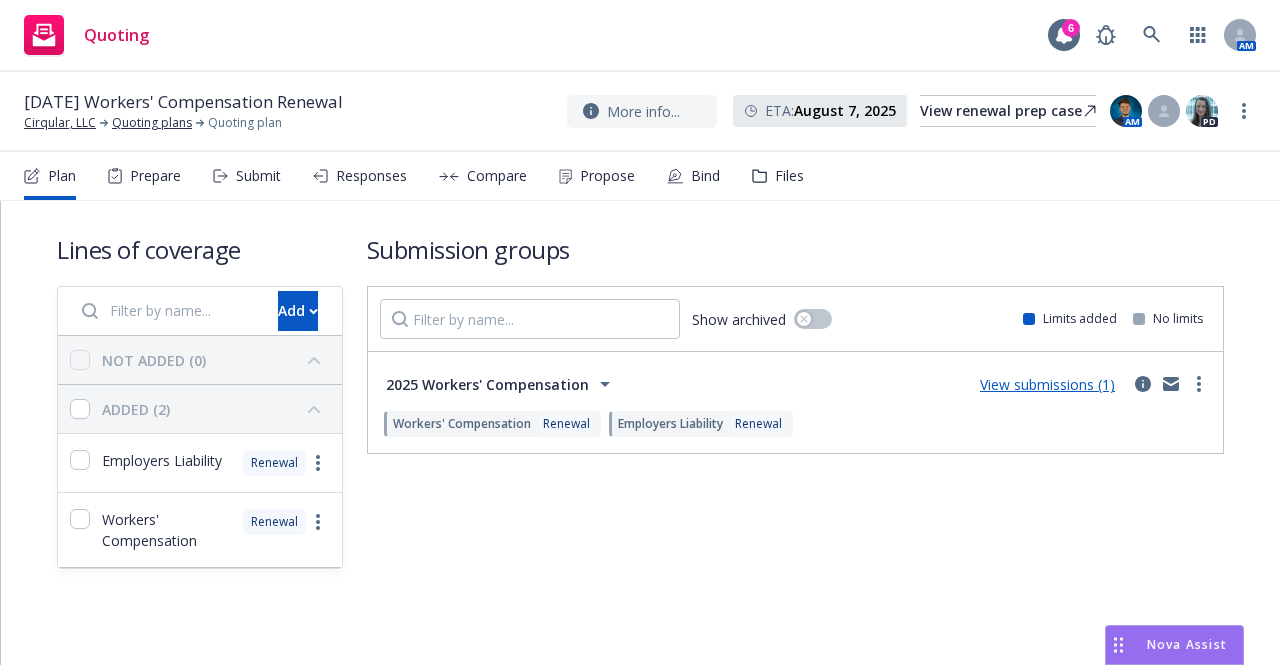 click on "Files" at bounding box center (789, 176) 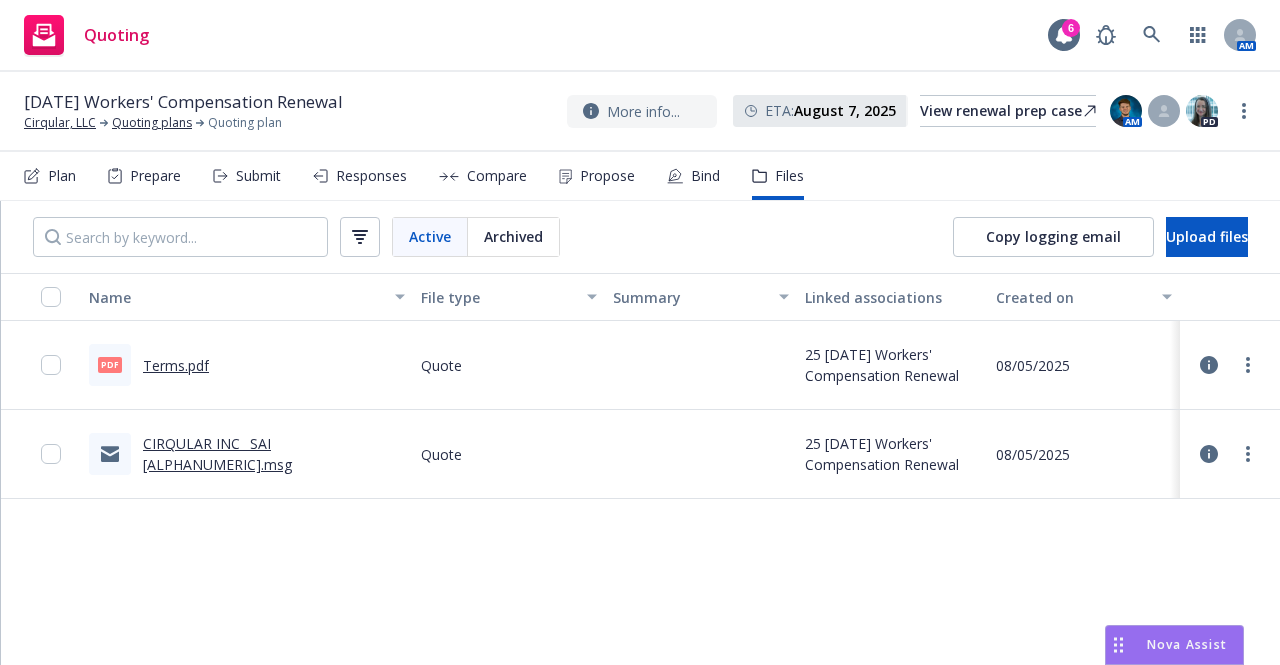 click on "Terms.pdf" at bounding box center [176, 365] 